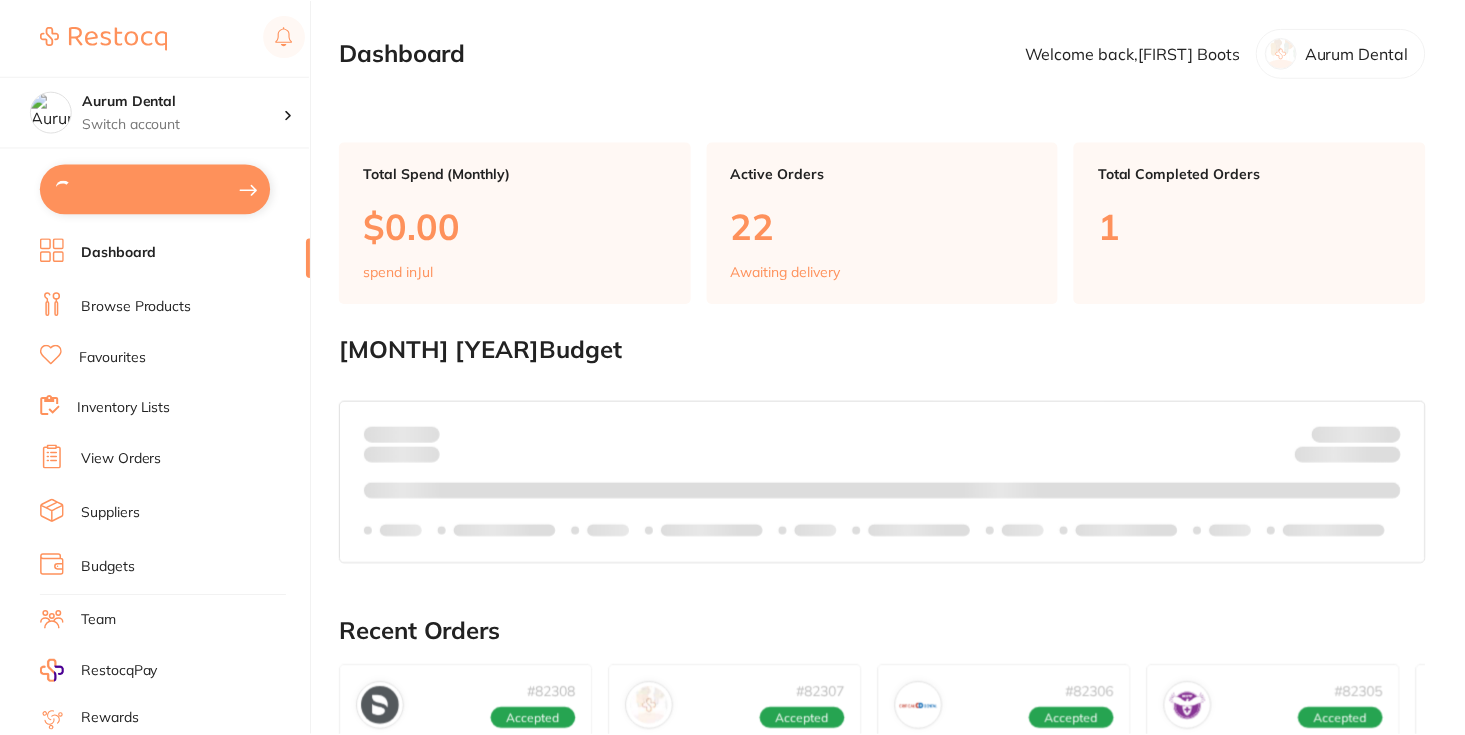 scroll, scrollTop: 0, scrollLeft: 0, axis: both 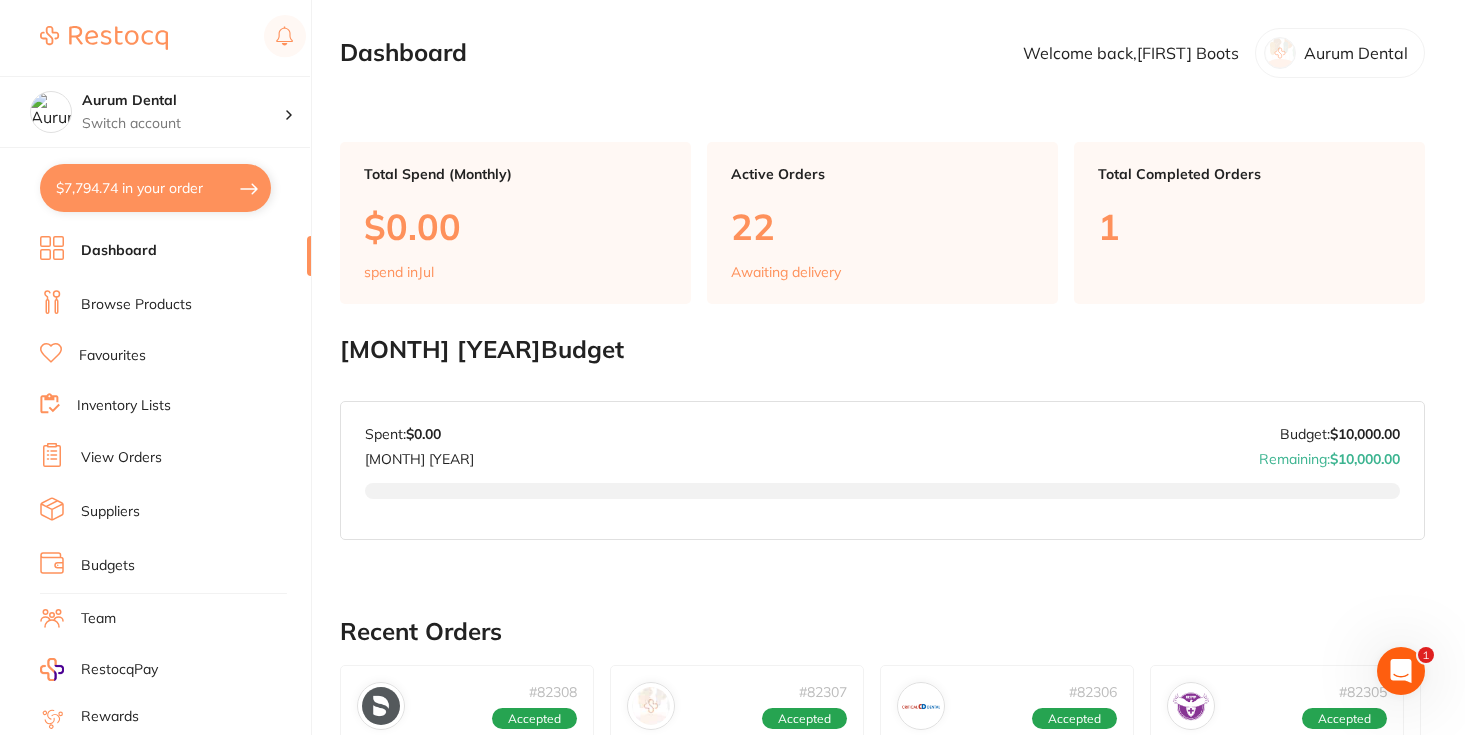 click on "$7,794.74   in your order" at bounding box center [155, 188] 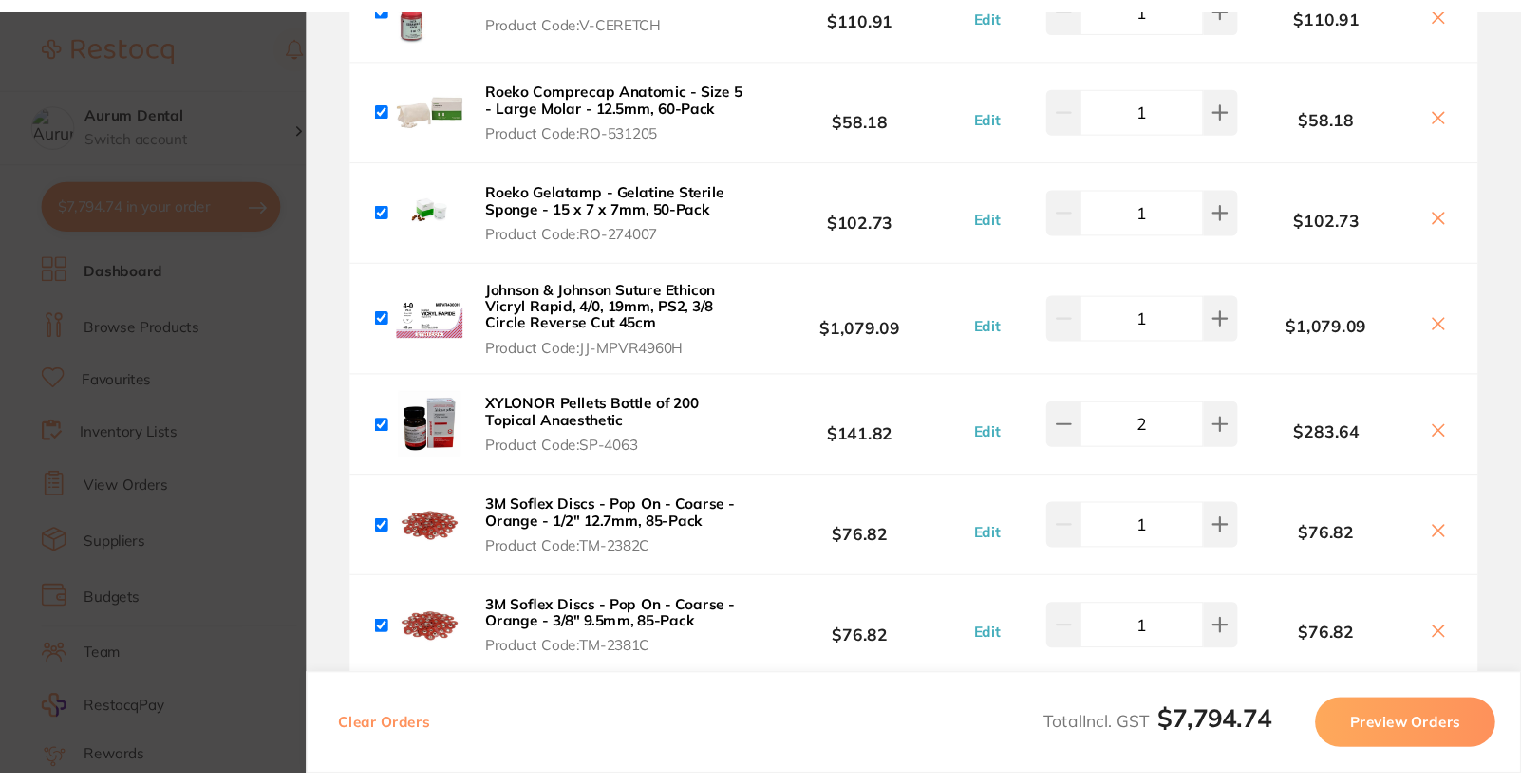 scroll, scrollTop: 1215, scrollLeft: 0, axis: vertical 